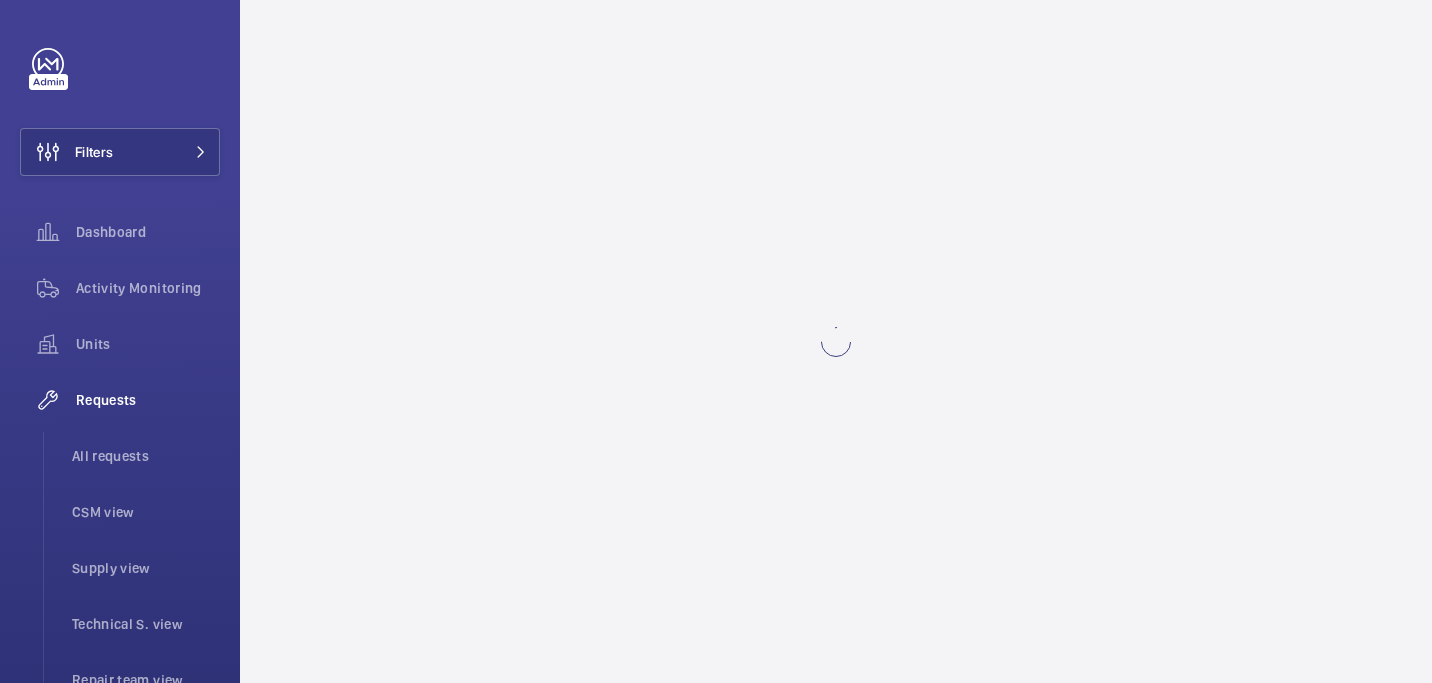 scroll, scrollTop: 0, scrollLeft: 0, axis: both 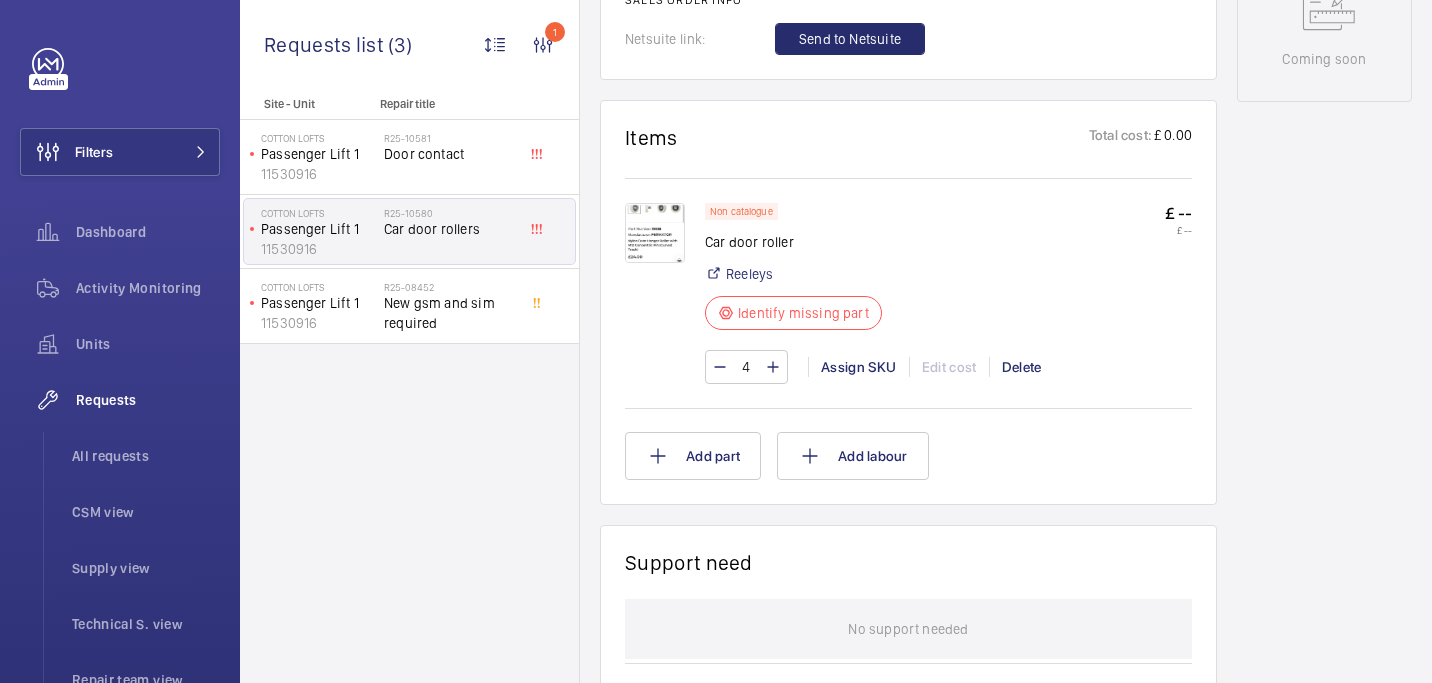 click 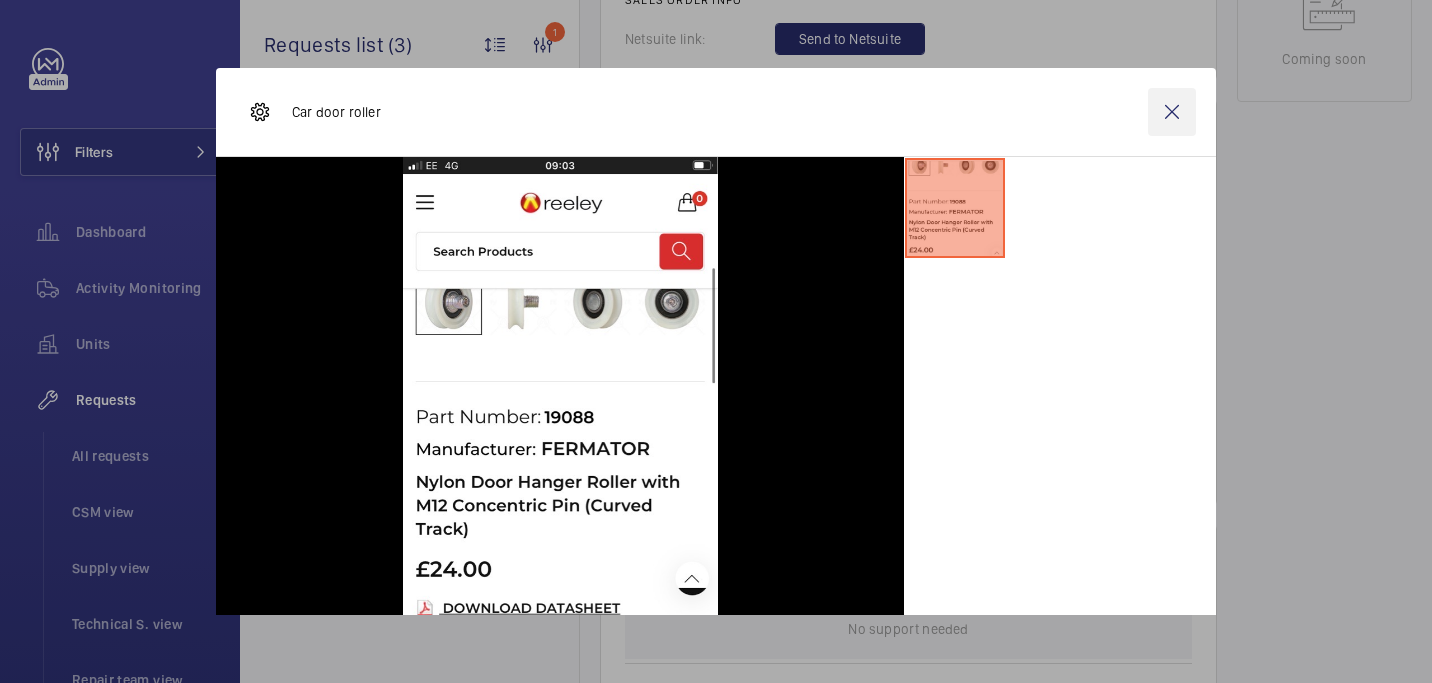 click at bounding box center (1172, 112) 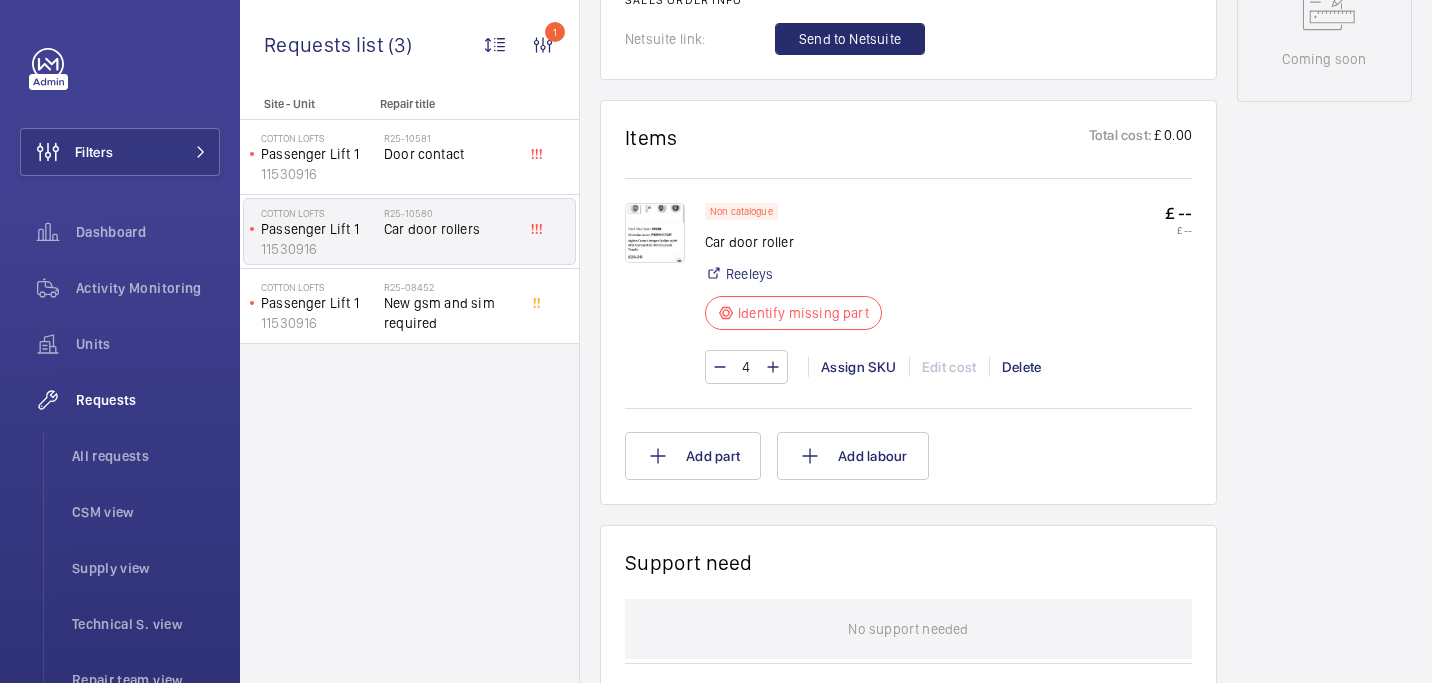 click 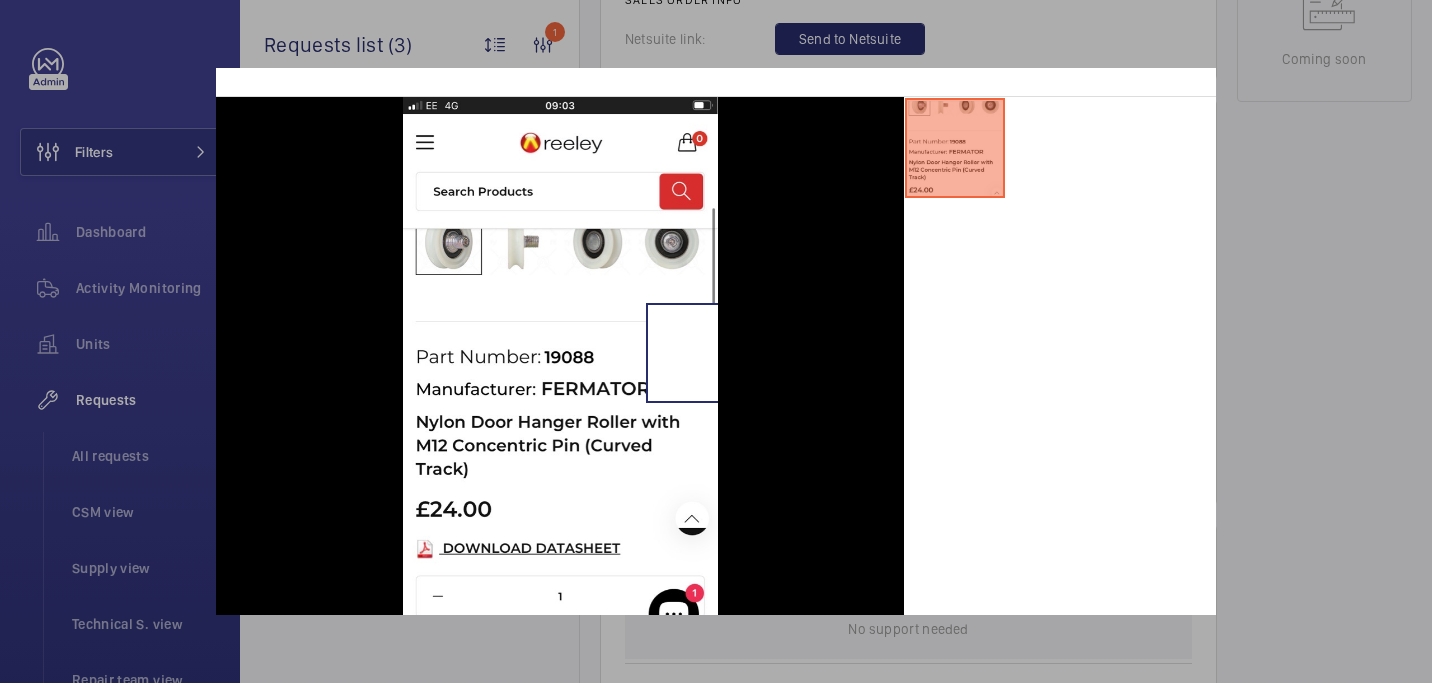 scroll, scrollTop: 95, scrollLeft: 0, axis: vertical 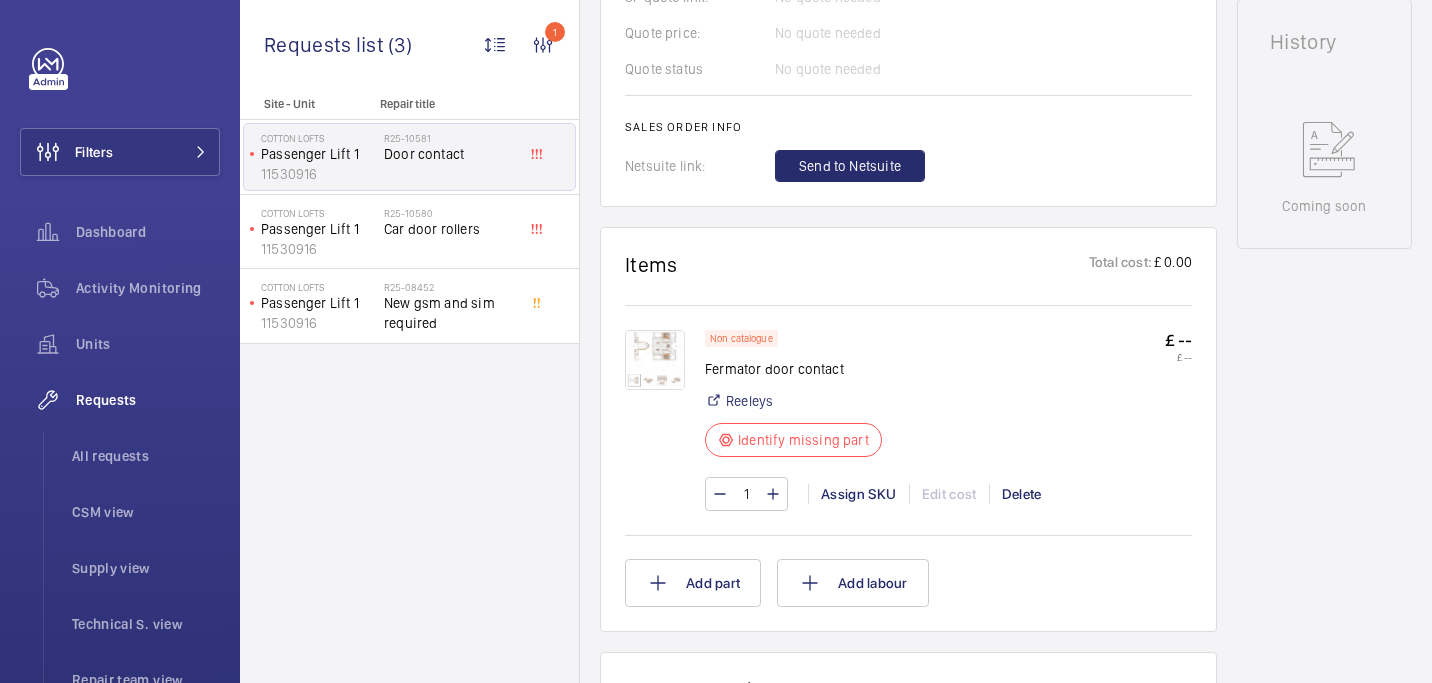 click 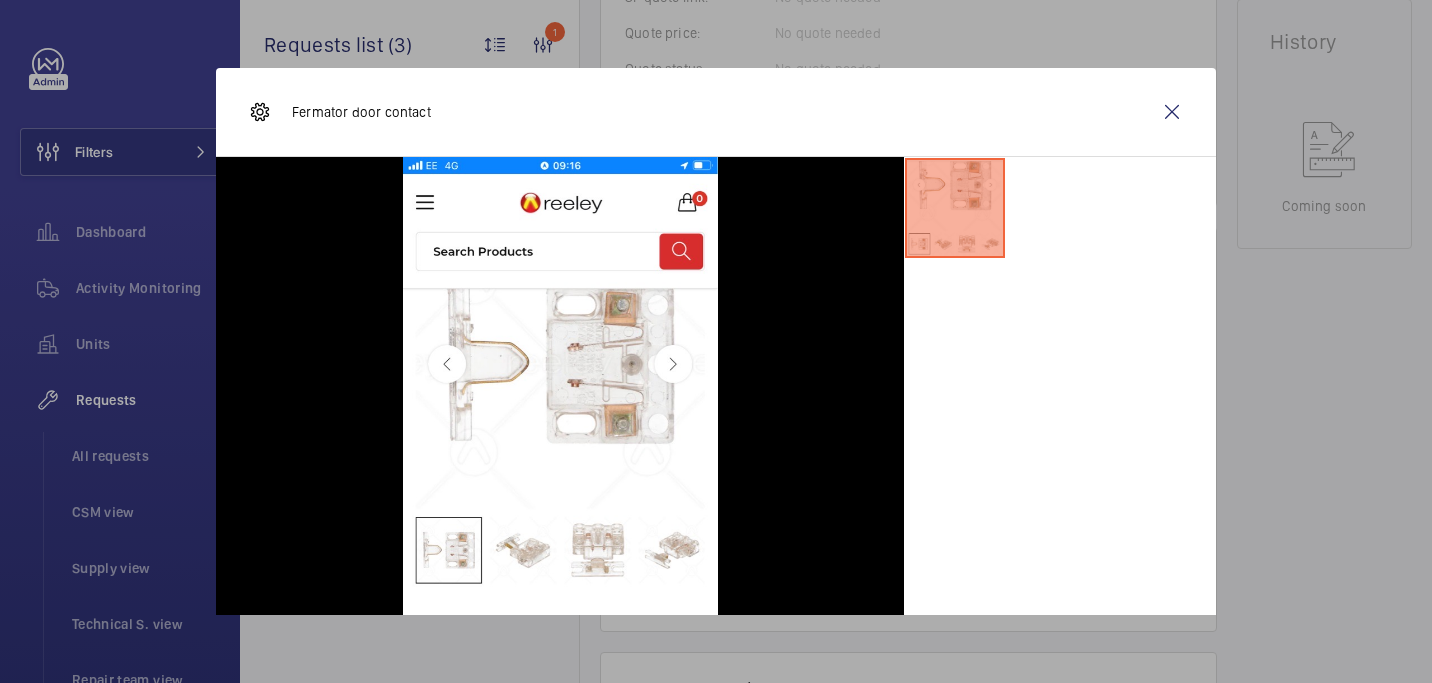 drag, startPoint x: 1161, startPoint y: 108, endPoint x: 1135, endPoint y: 111, distance: 26.172504 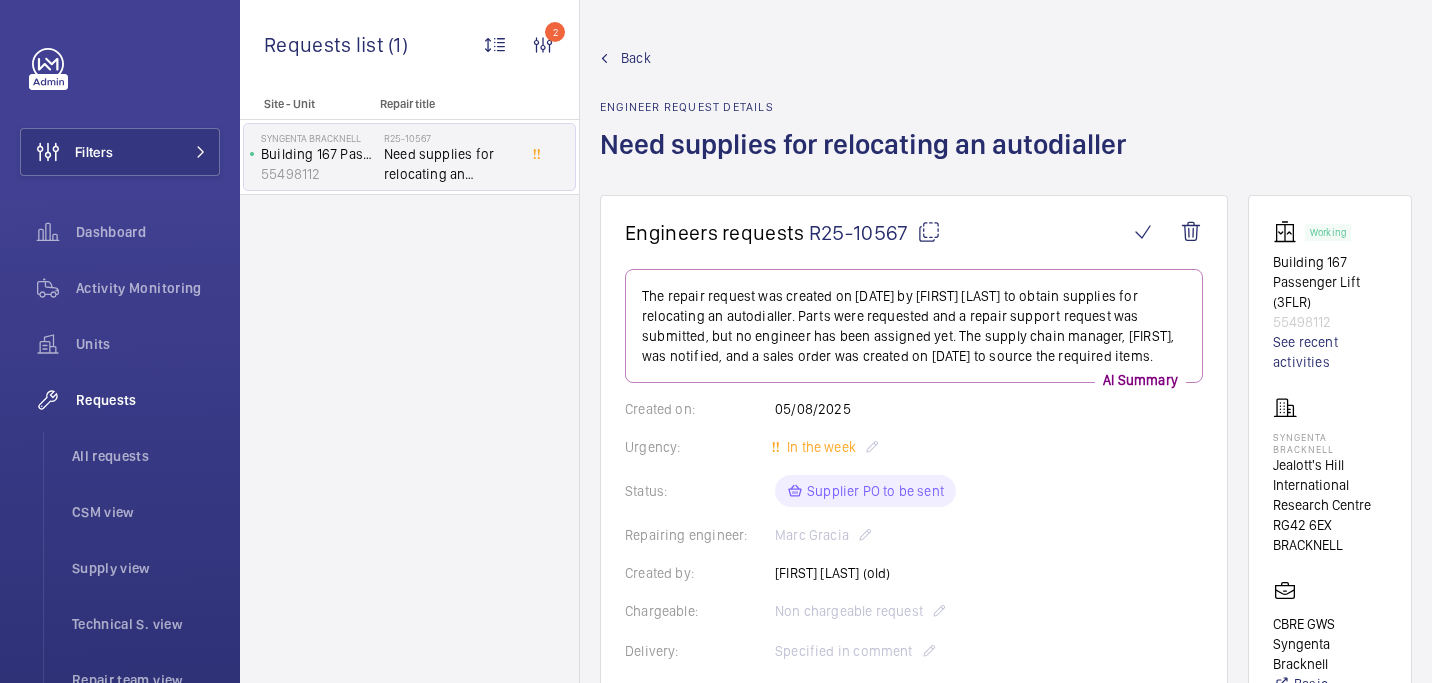 scroll, scrollTop: 0, scrollLeft: 0, axis: both 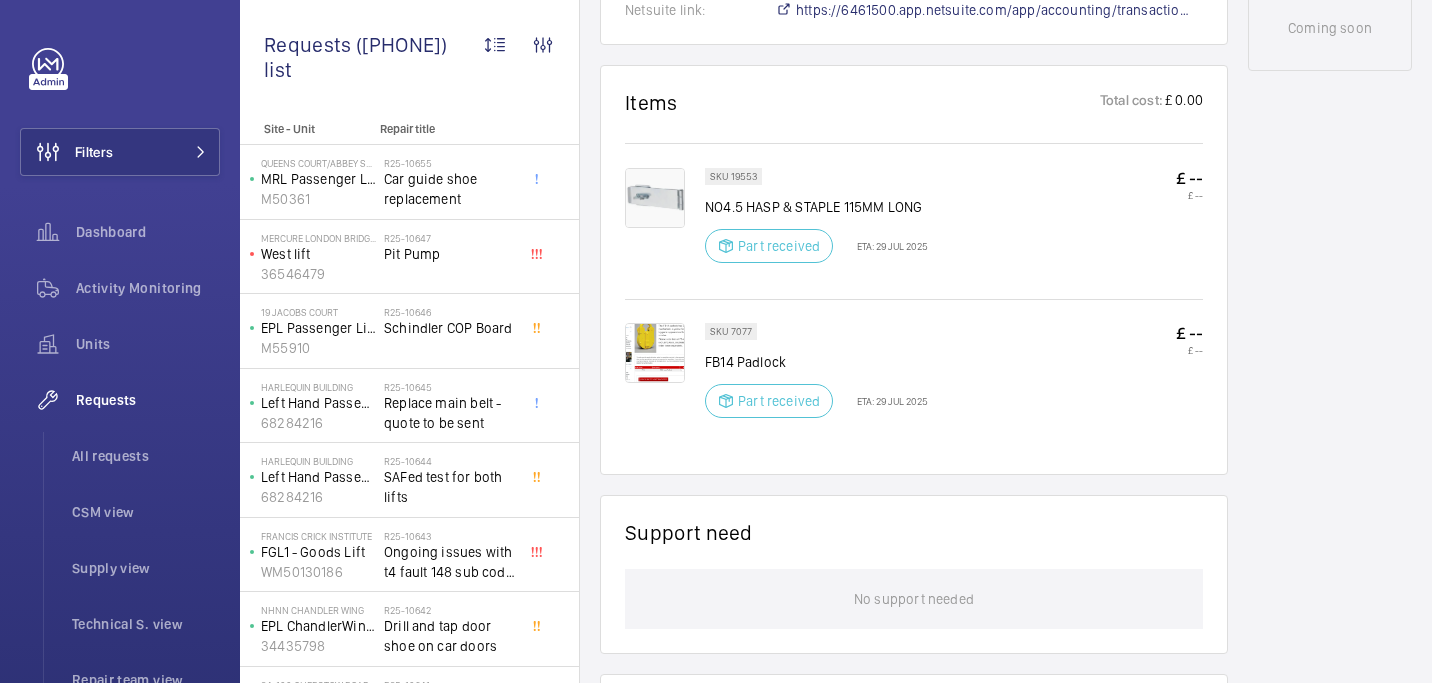 click 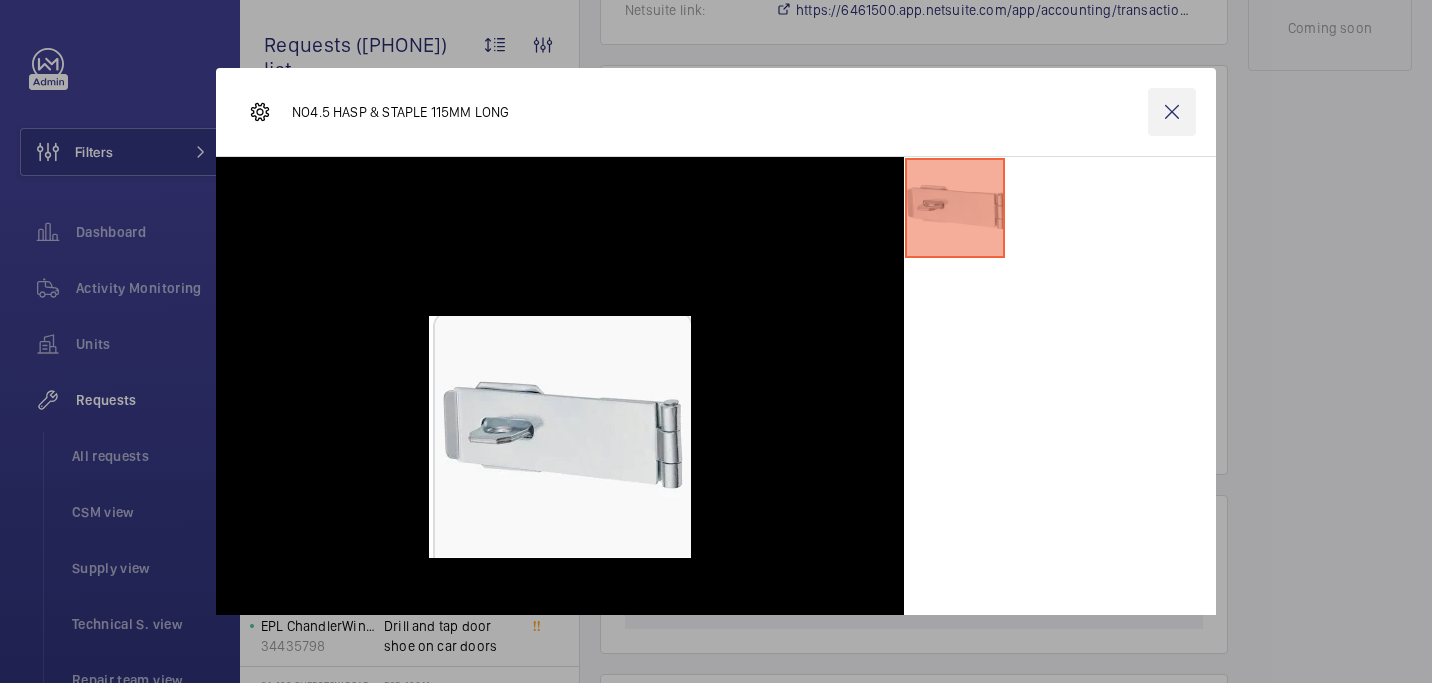 click at bounding box center [1172, 112] 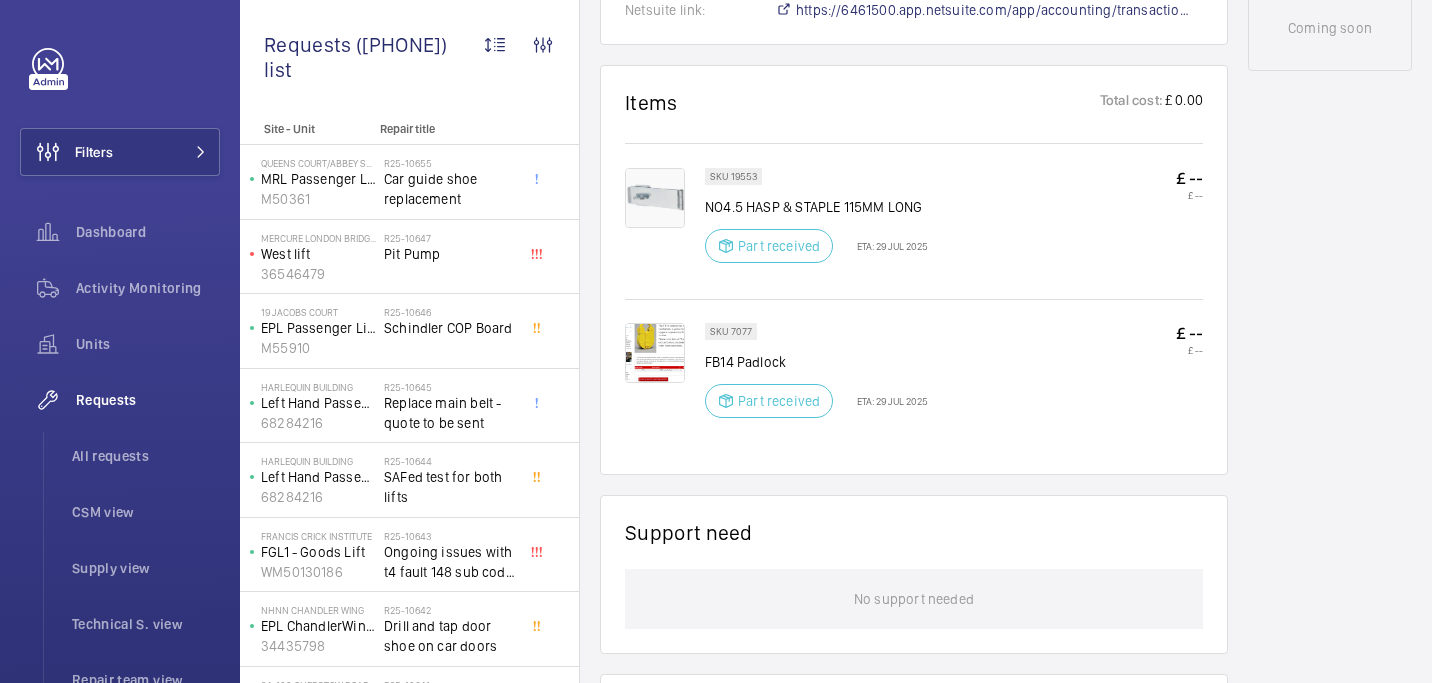 click 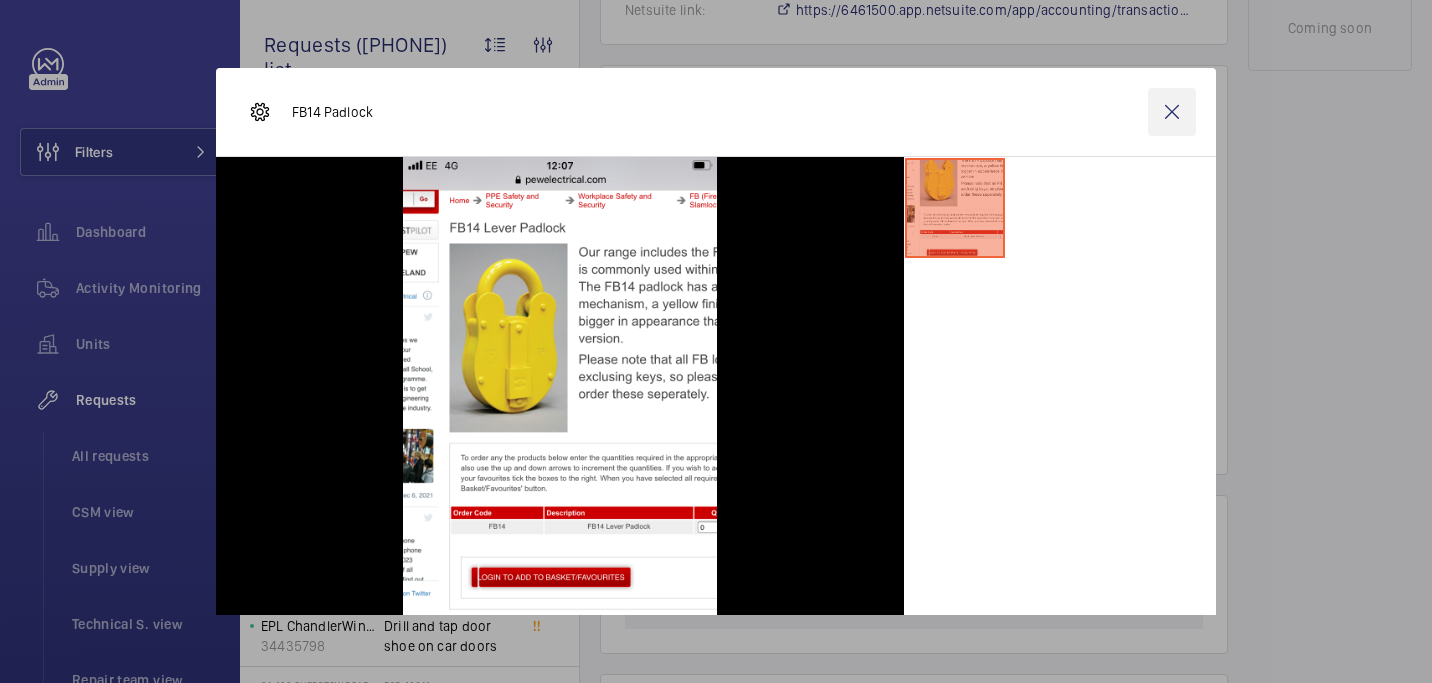 click at bounding box center (1172, 112) 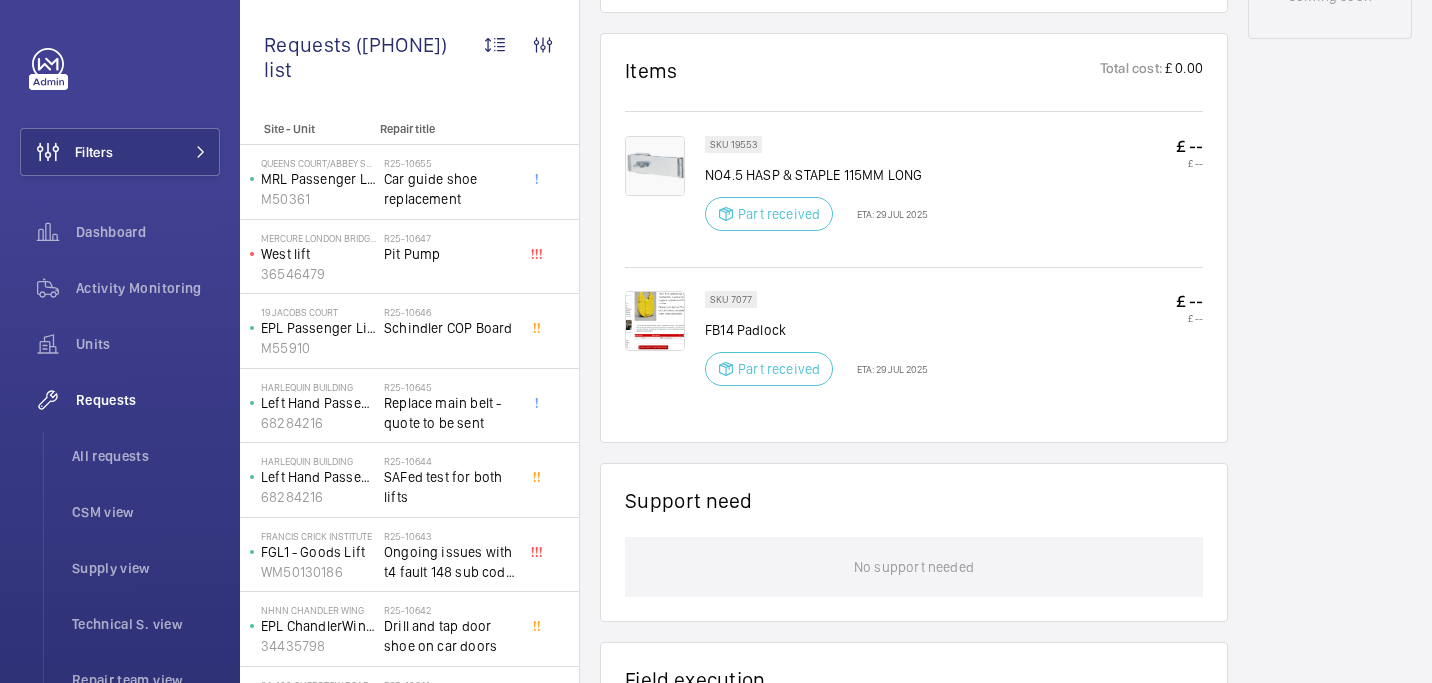 scroll, scrollTop: 1041, scrollLeft: 0, axis: vertical 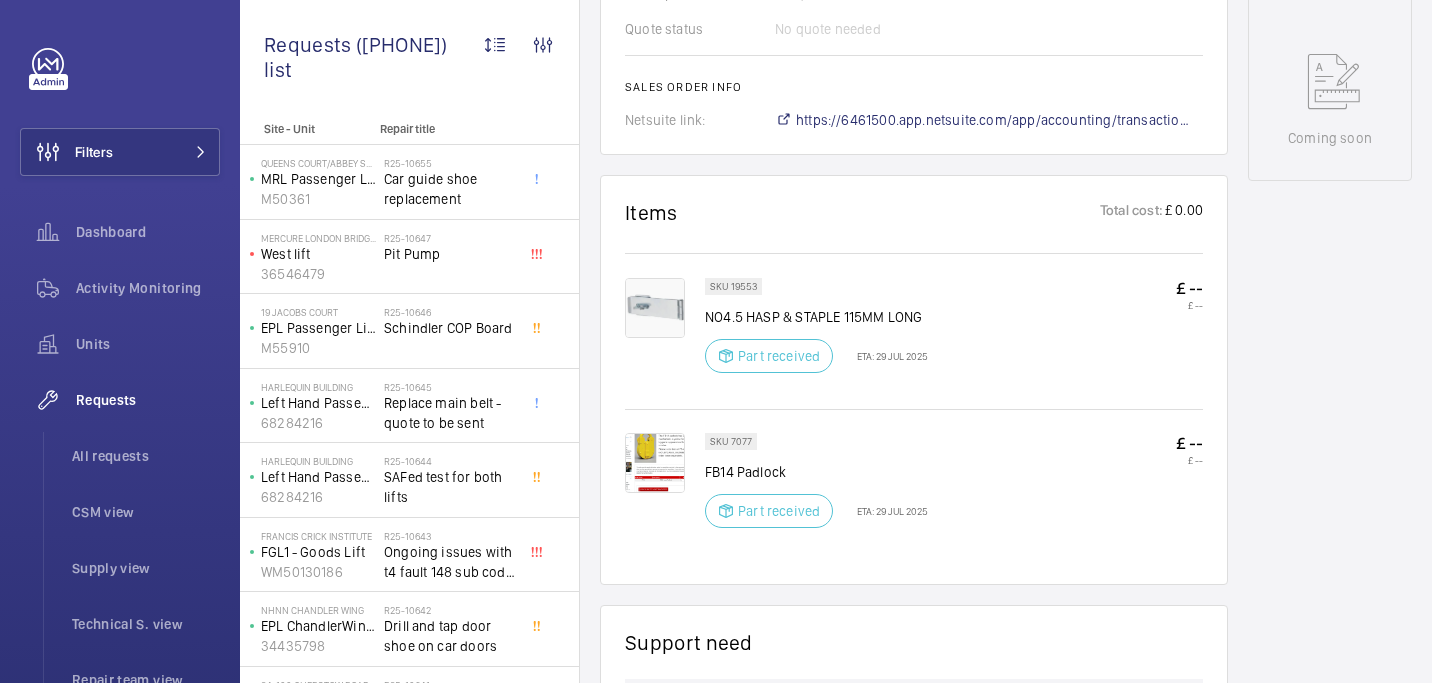 click 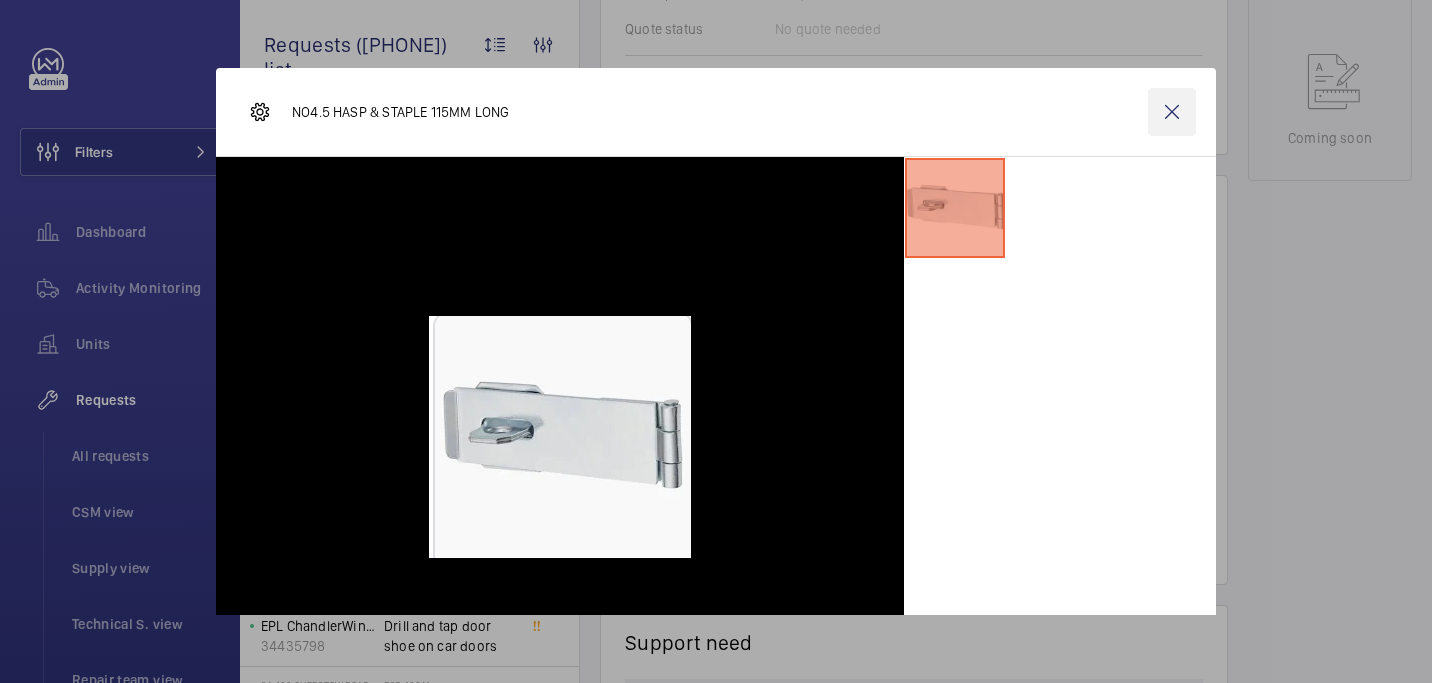 click at bounding box center (1172, 112) 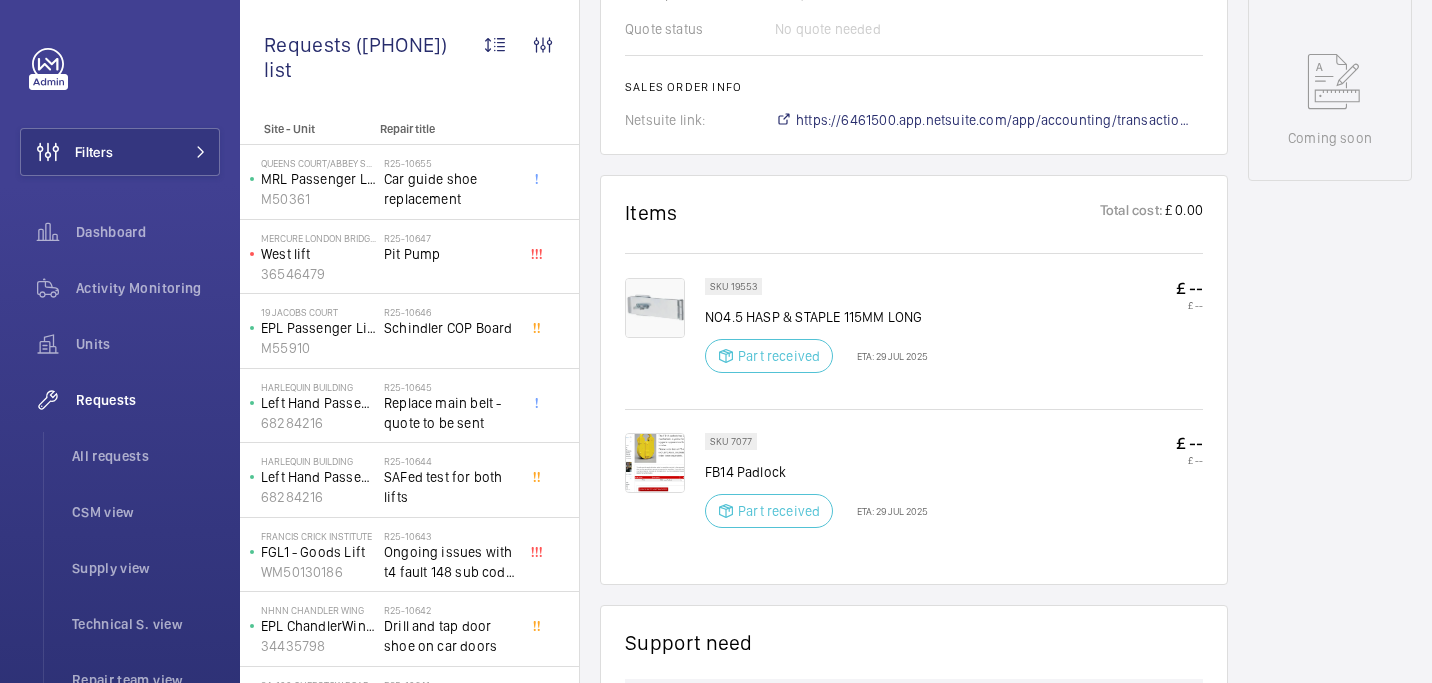 click 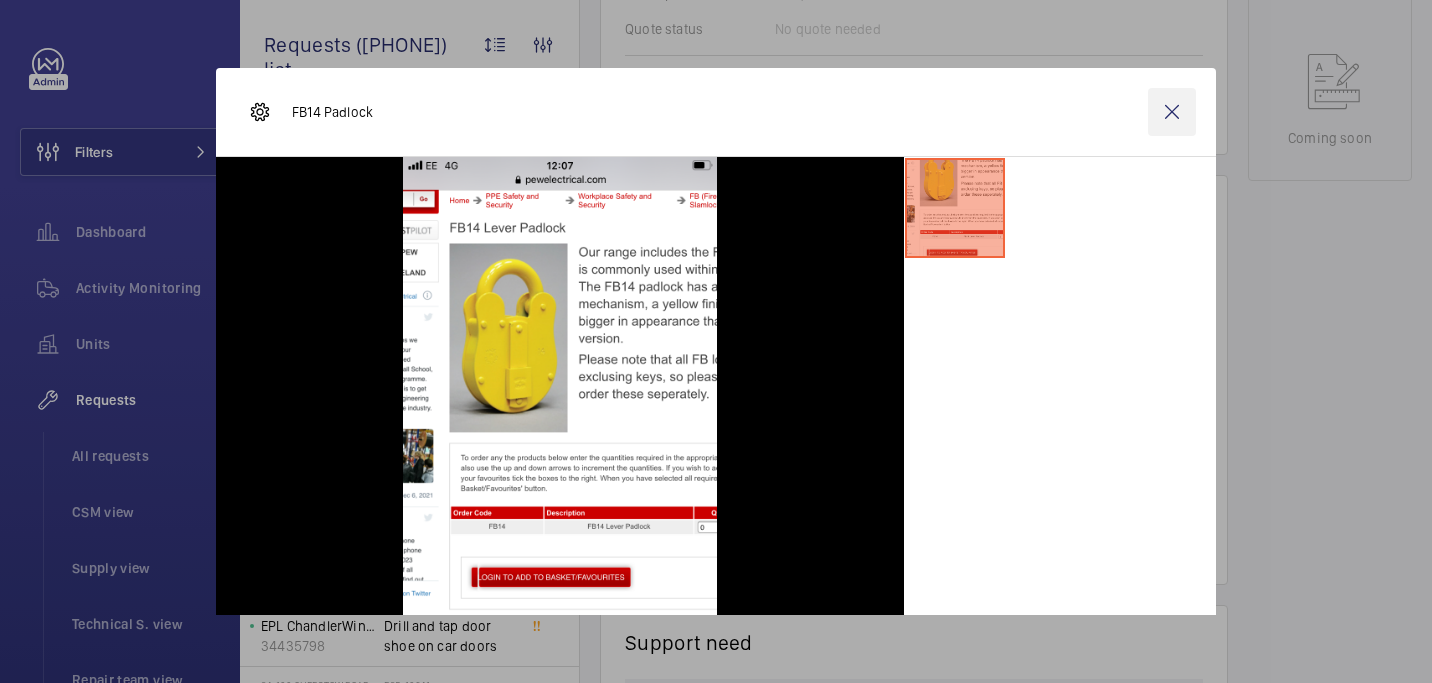 click at bounding box center (1172, 112) 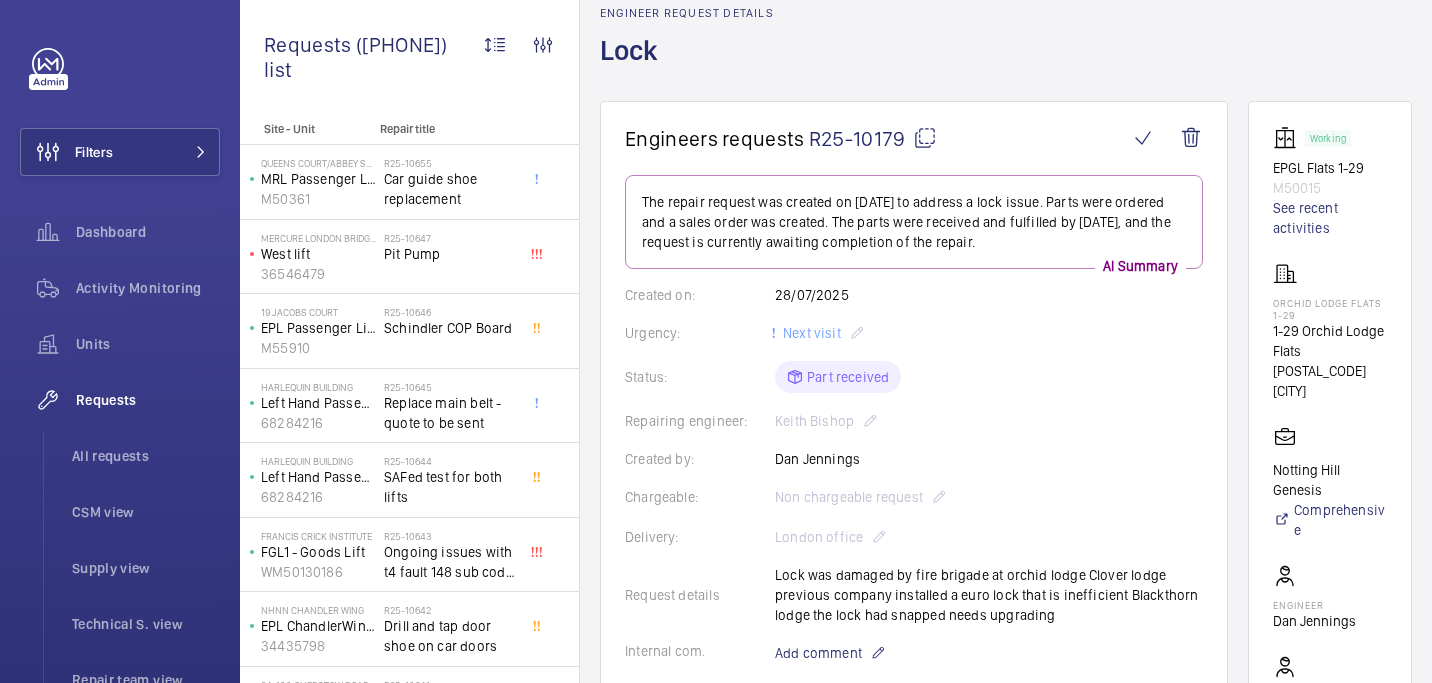 scroll, scrollTop: 265, scrollLeft: 0, axis: vertical 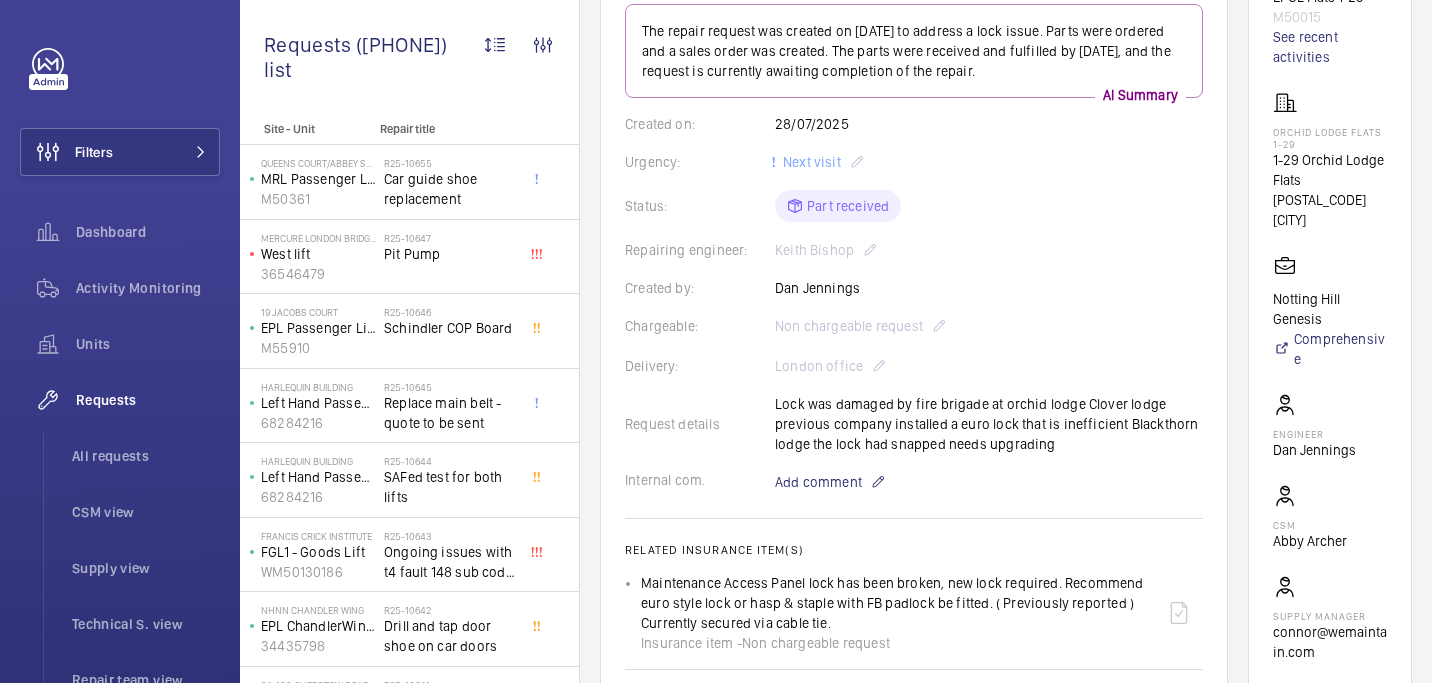 click on "Dan Jennings" 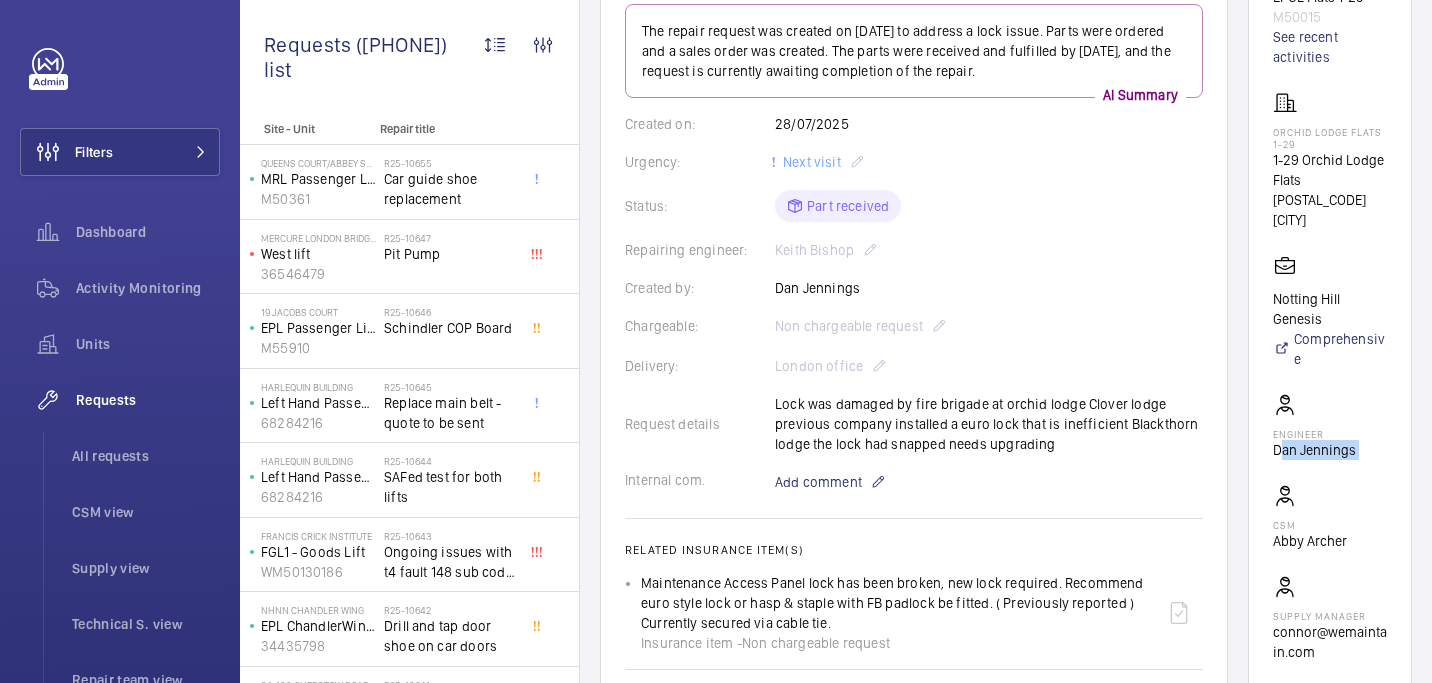 click on "Dan Jennings" 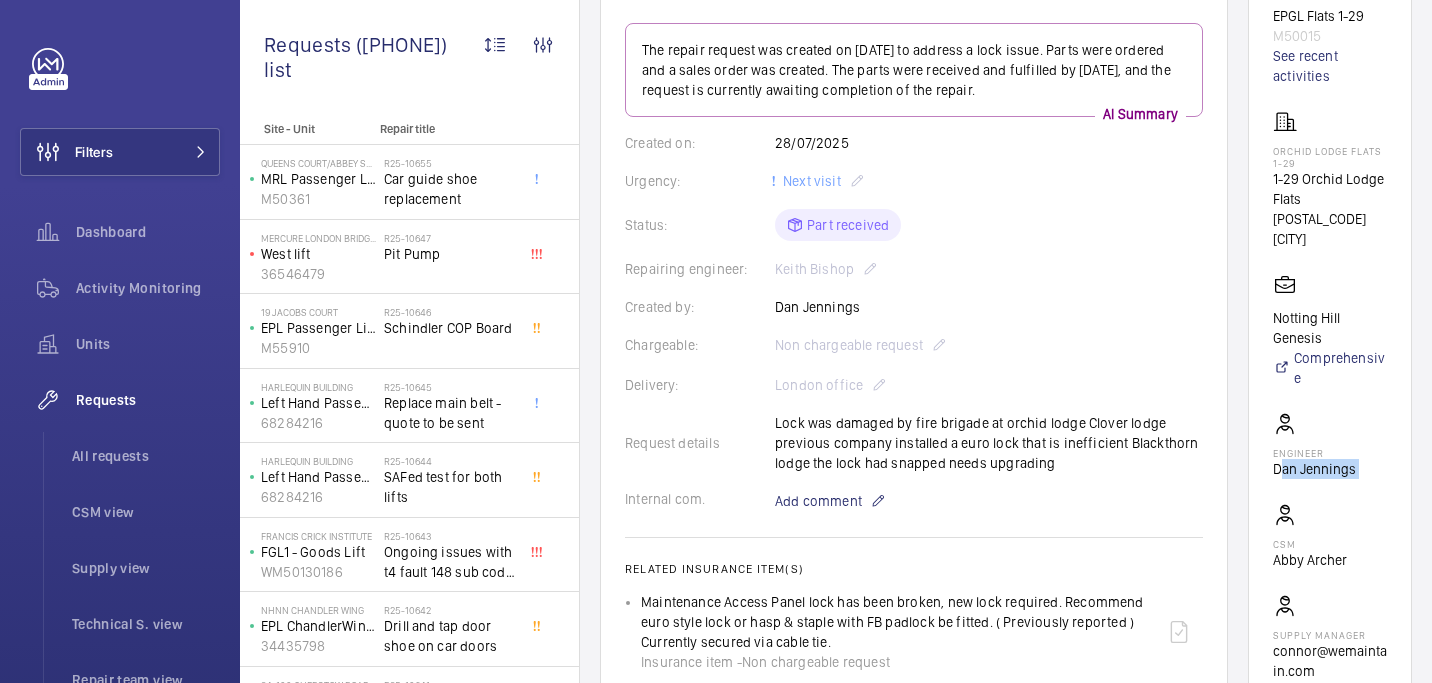 scroll, scrollTop: 0, scrollLeft: 0, axis: both 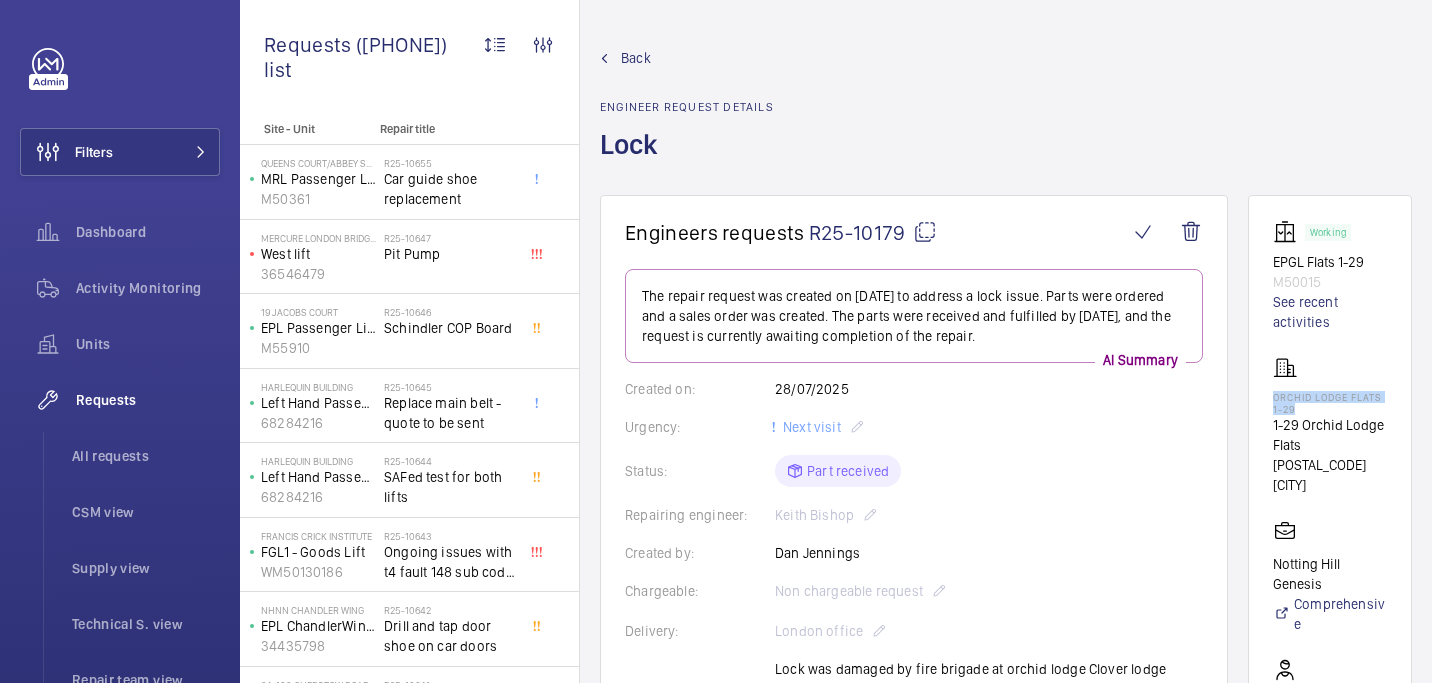 drag, startPoint x: 1270, startPoint y: 389, endPoint x: 1308, endPoint y: 405, distance: 41.231056 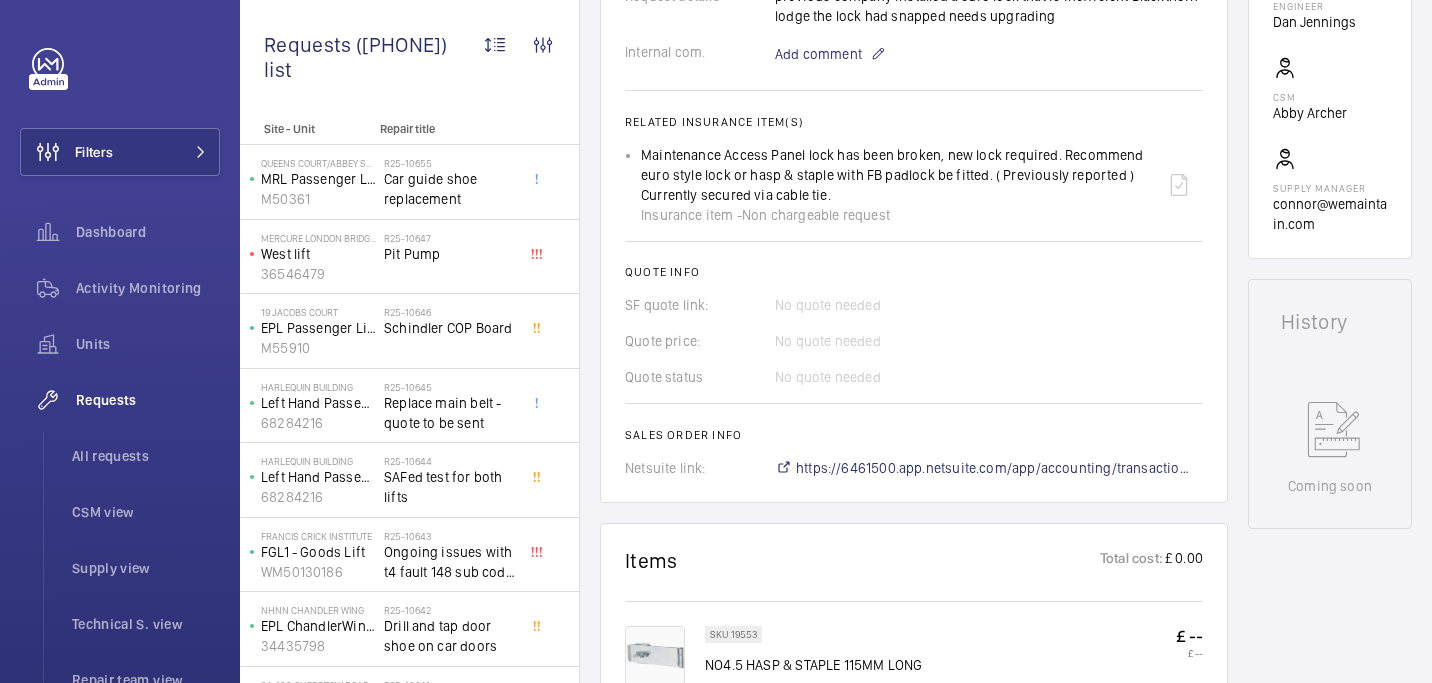 scroll, scrollTop: 1140, scrollLeft: 0, axis: vertical 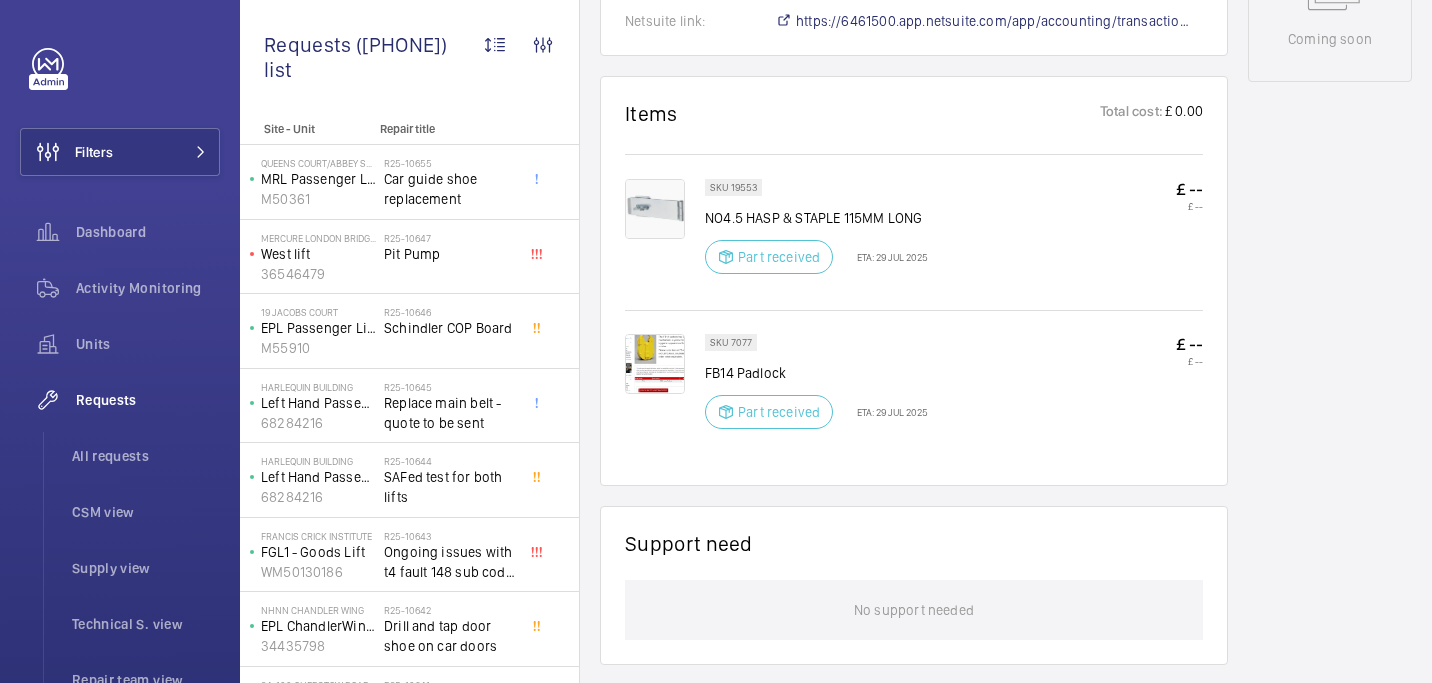 click 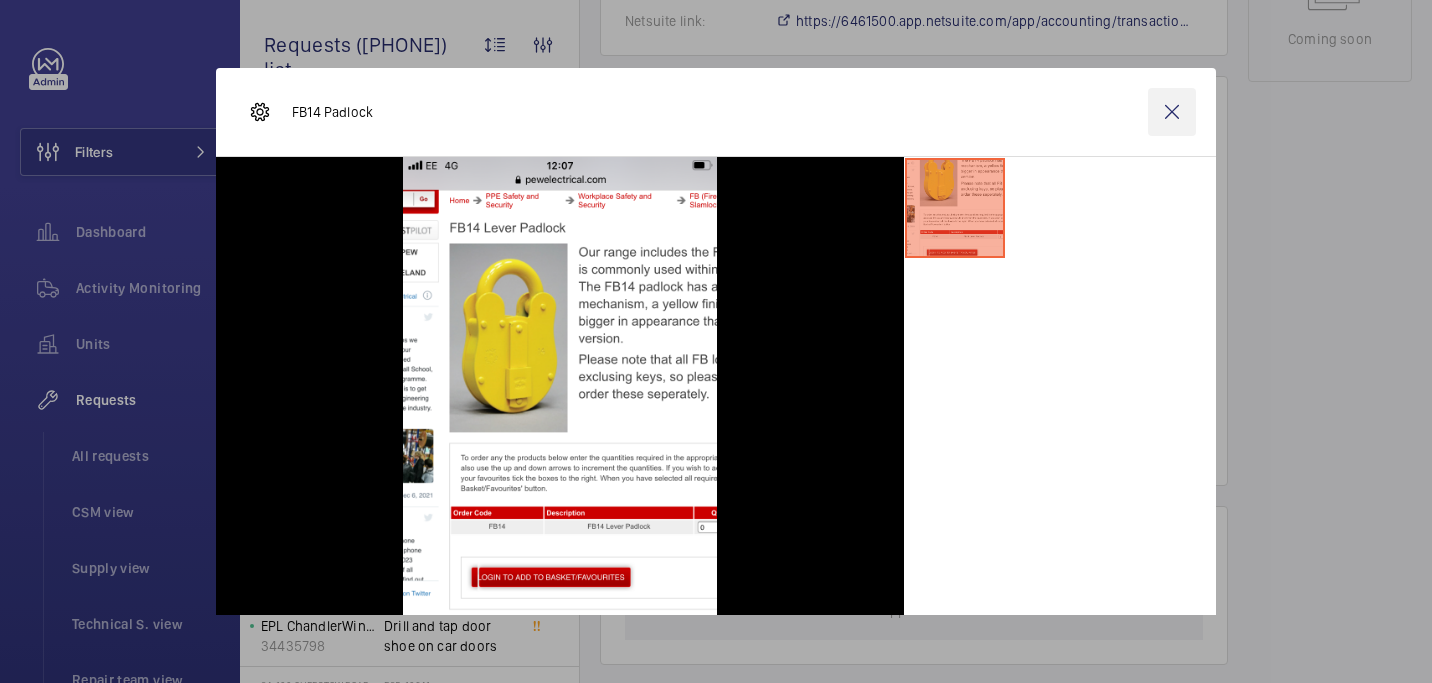 click at bounding box center [1172, 112] 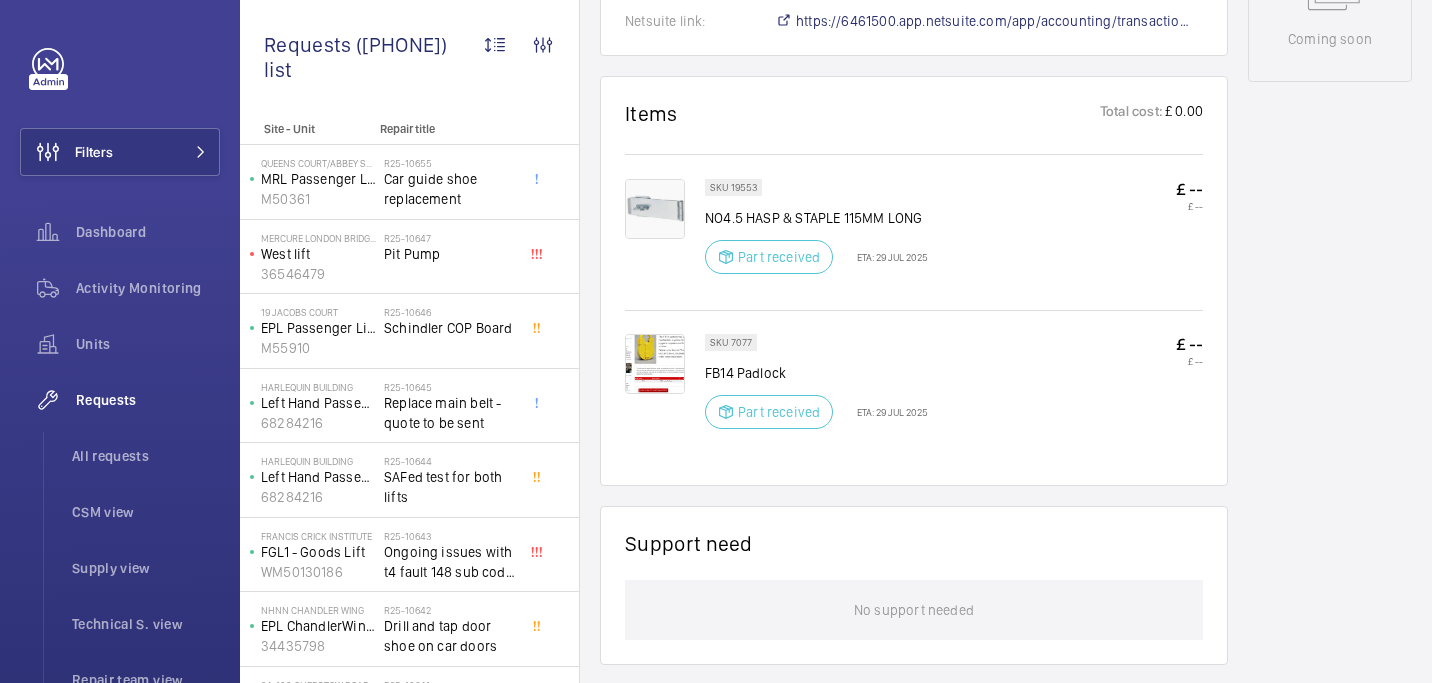 click 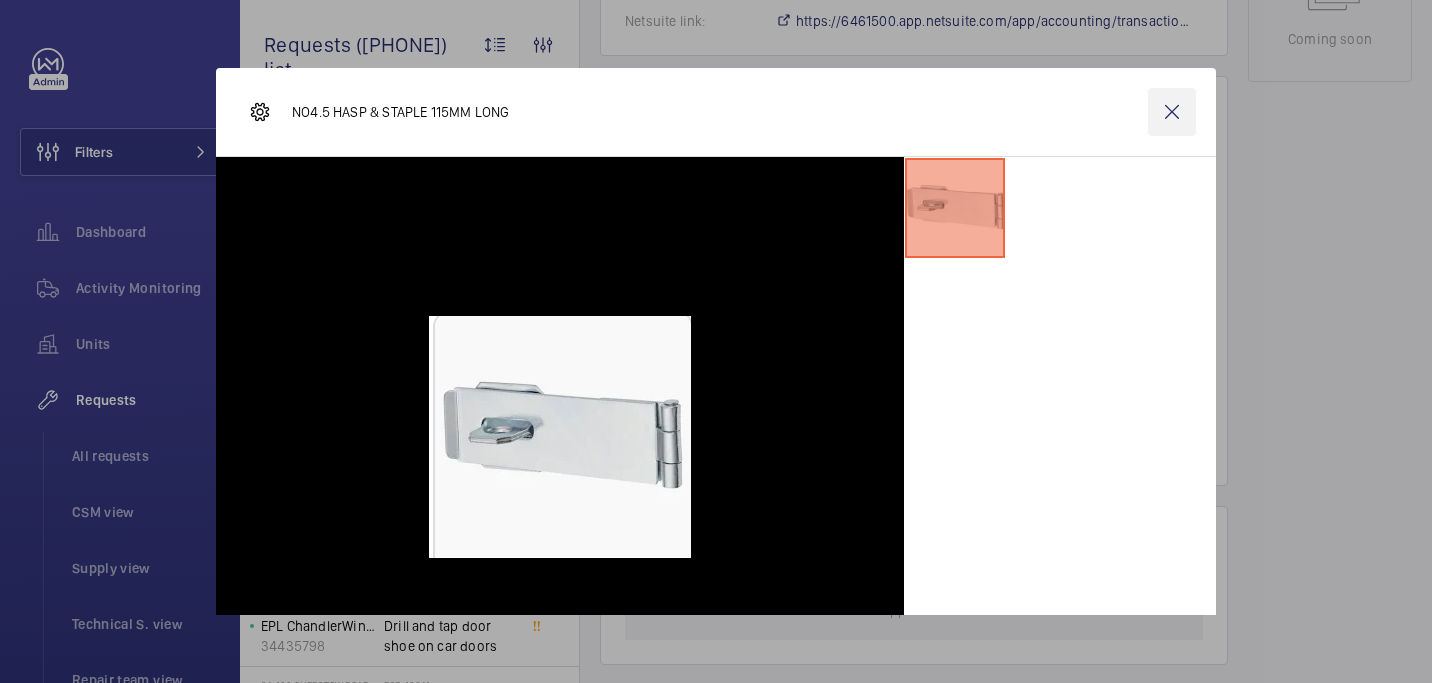 click at bounding box center (1172, 112) 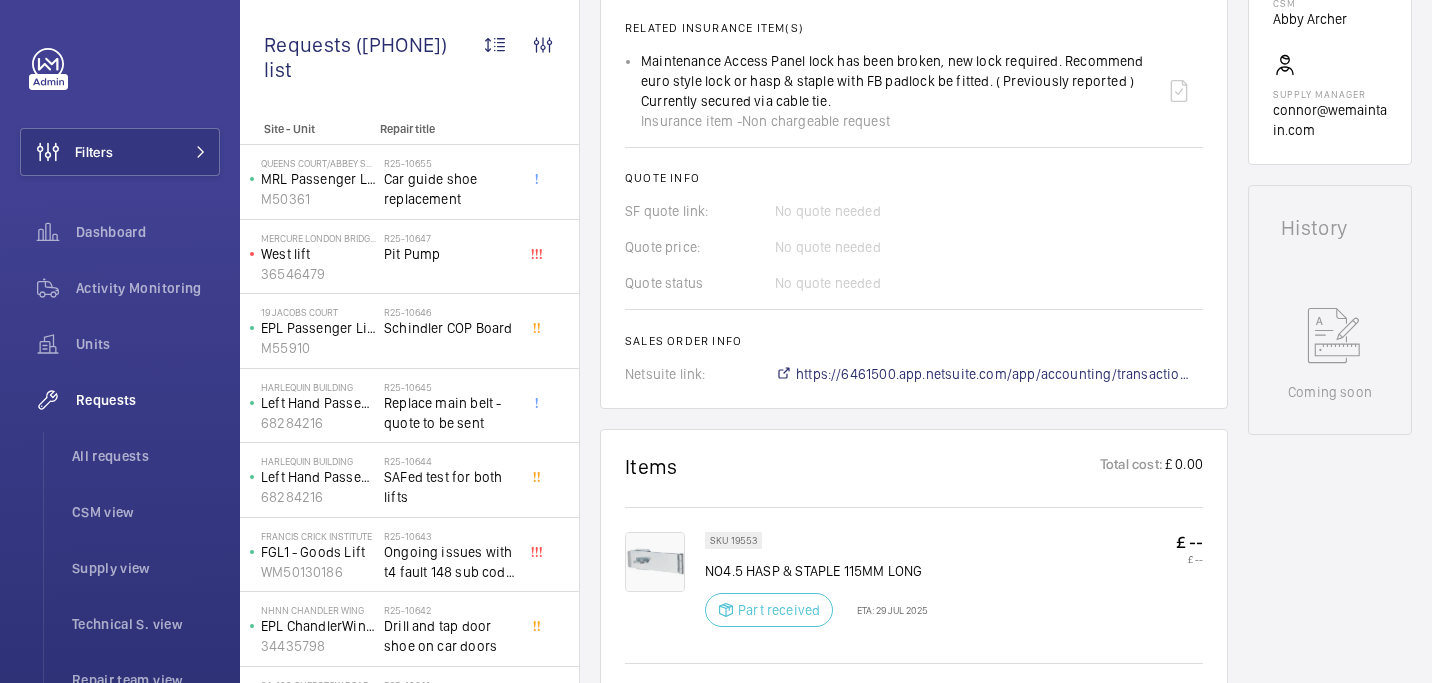 scroll, scrollTop: 817, scrollLeft: 0, axis: vertical 